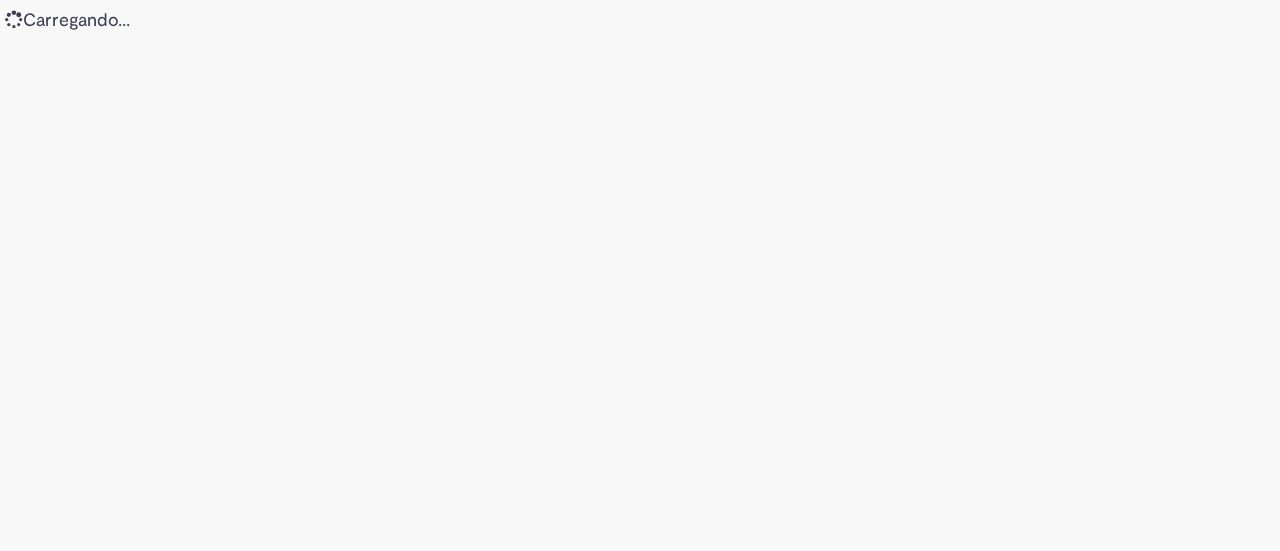 scroll, scrollTop: 0, scrollLeft: 0, axis: both 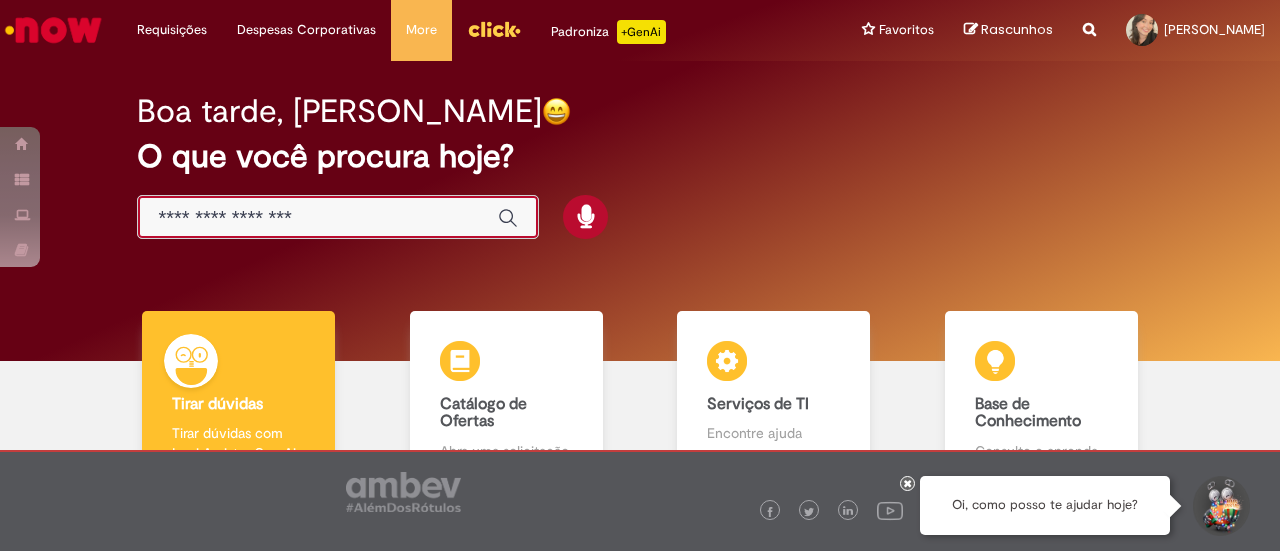 click at bounding box center [318, 218] 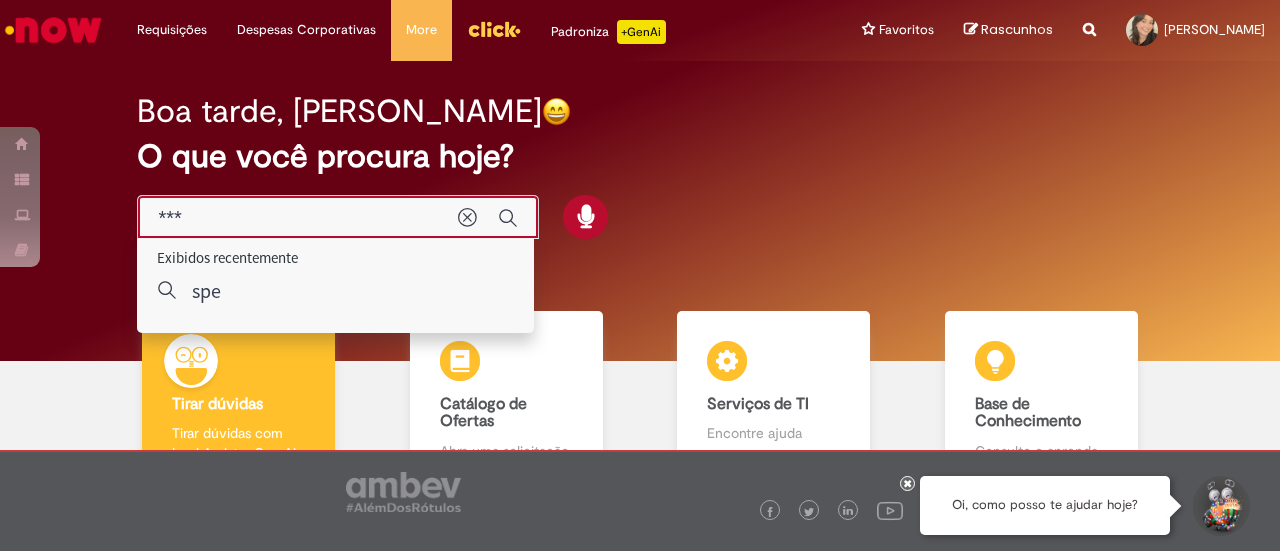 type on "****" 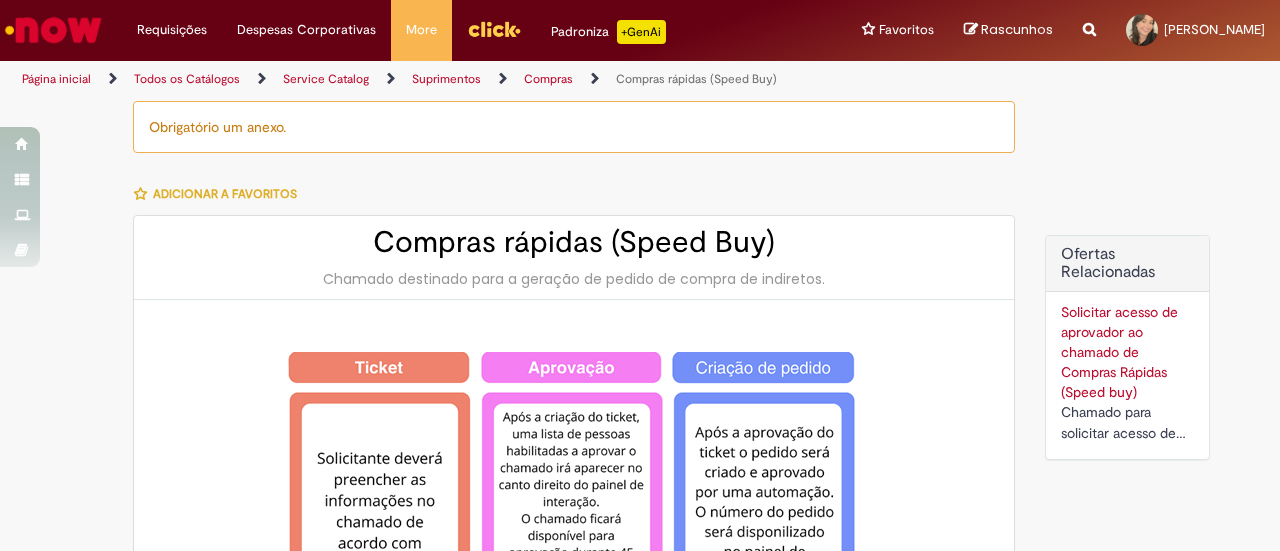 type on "********" 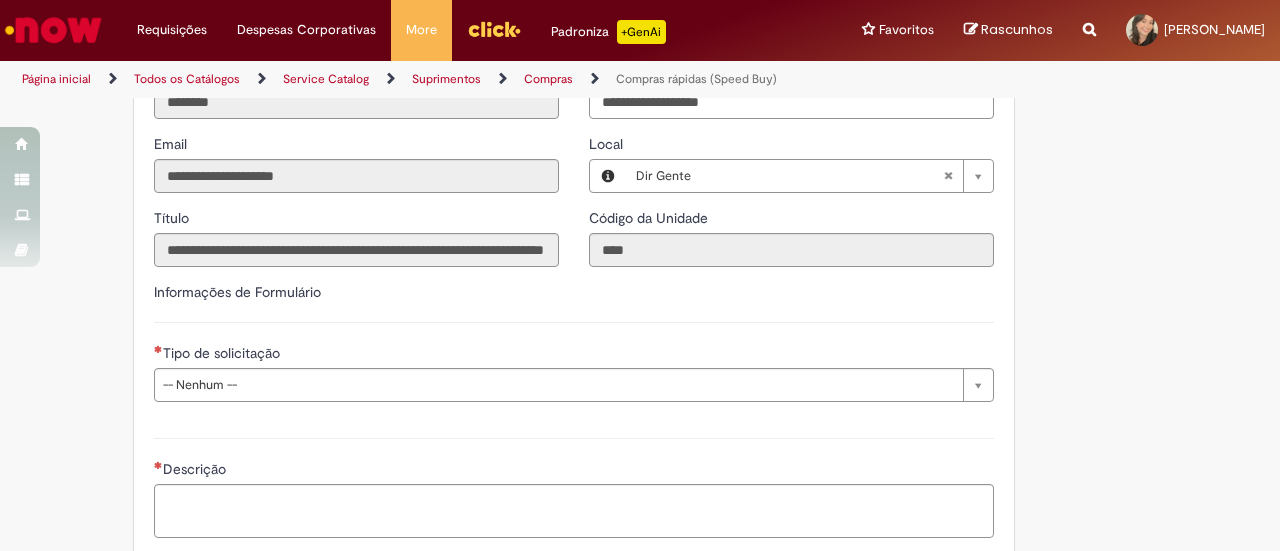 scroll, scrollTop: 2800, scrollLeft: 0, axis: vertical 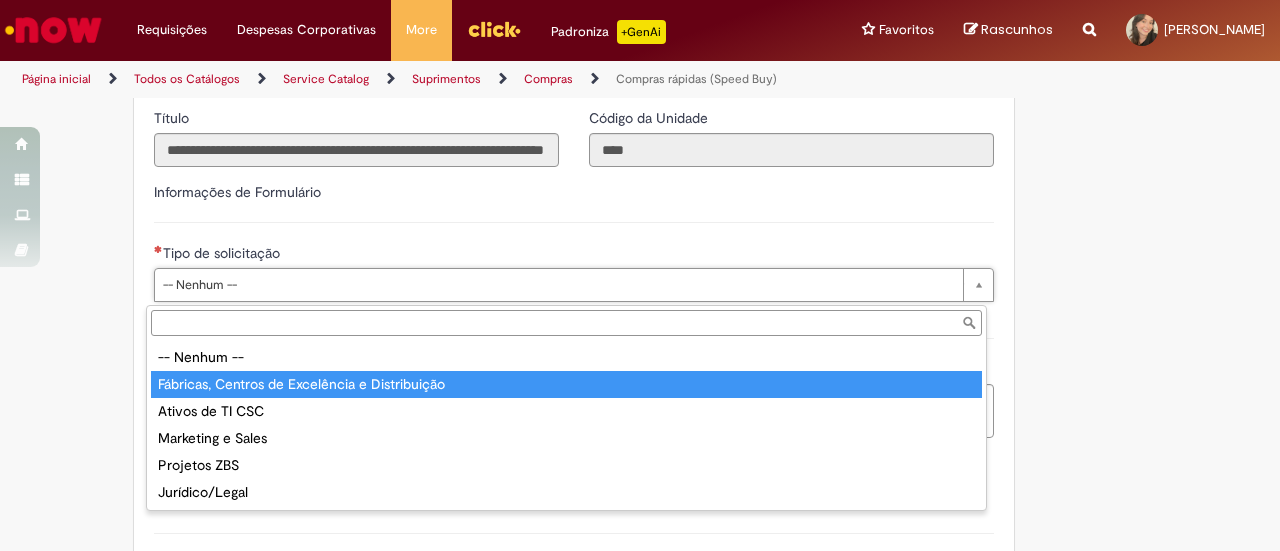 type on "**********" 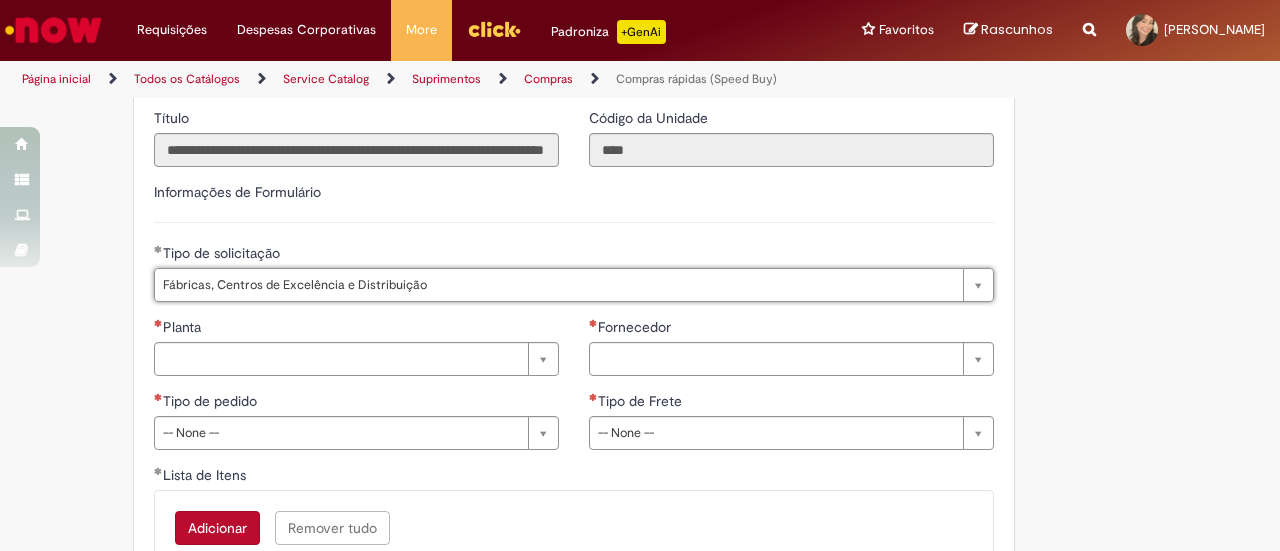 click on "**********" at bounding box center (791, 391) 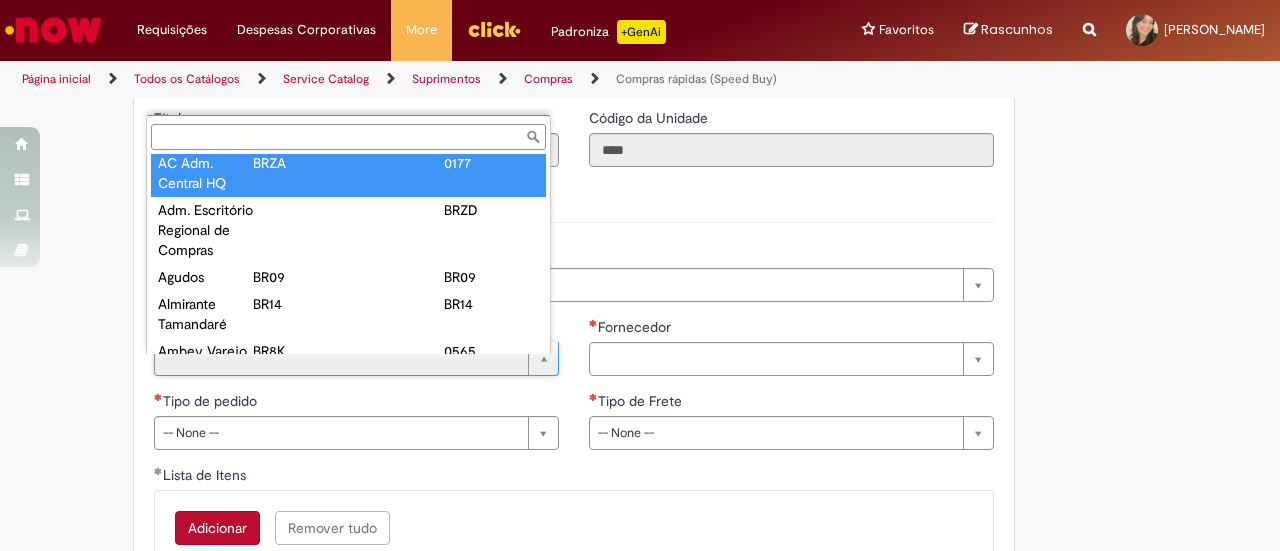 scroll, scrollTop: 0, scrollLeft: 0, axis: both 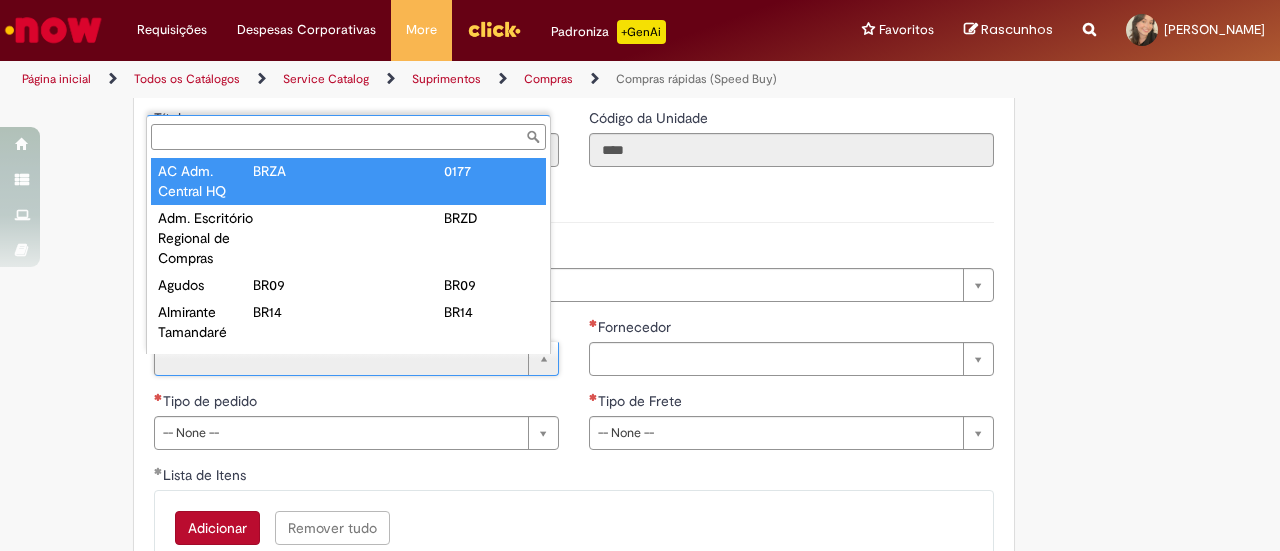type on "**********" 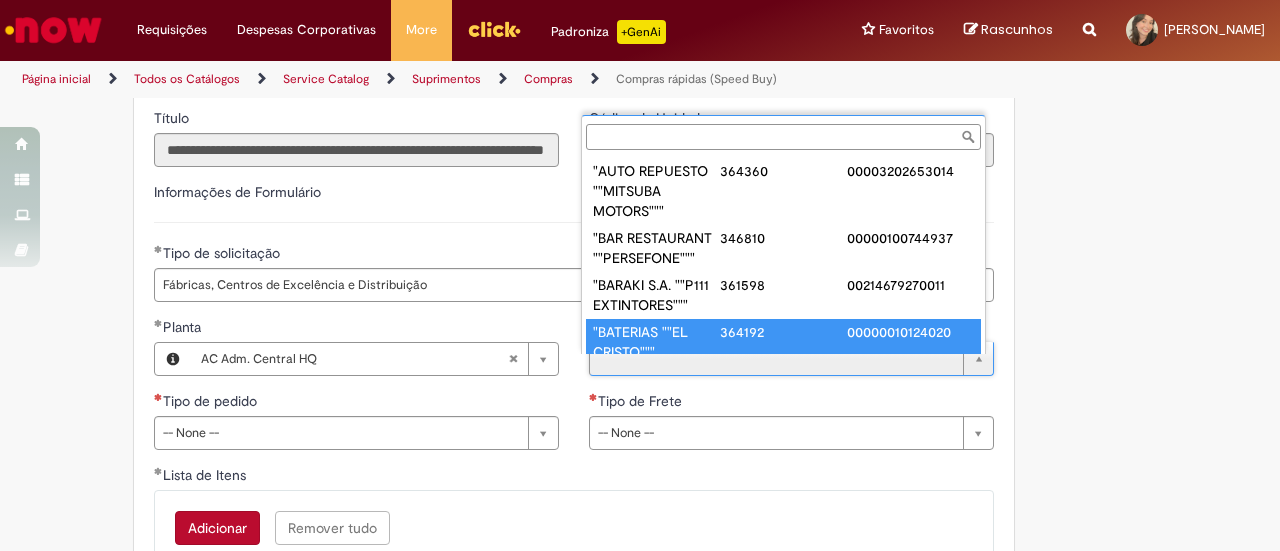scroll, scrollTop: 8, scrollLeft: 0, axis: vertical 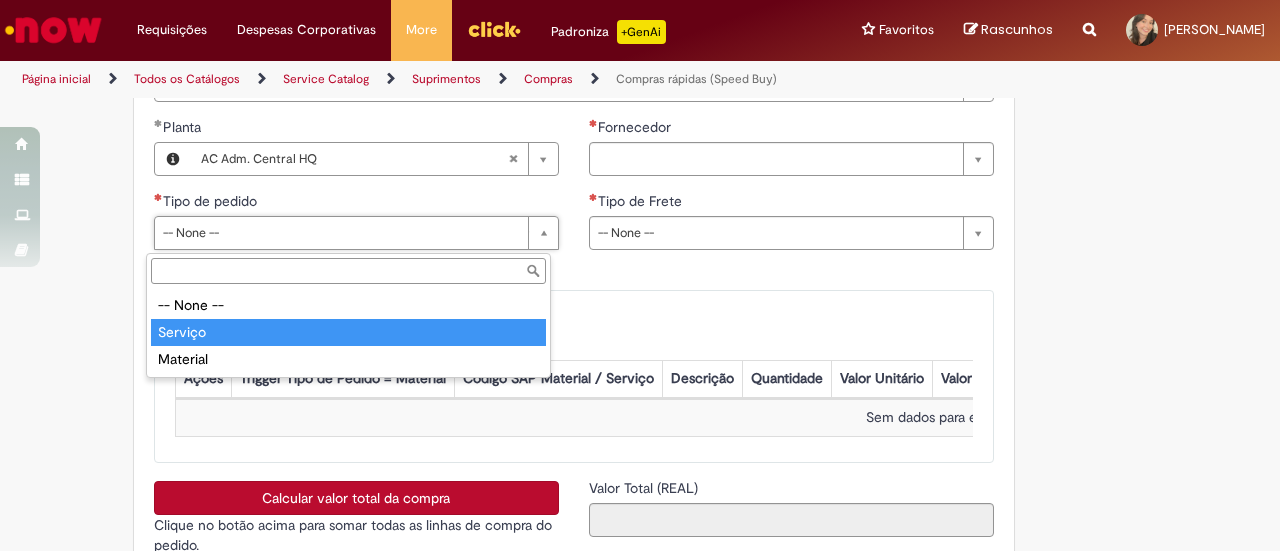 type on "*******" 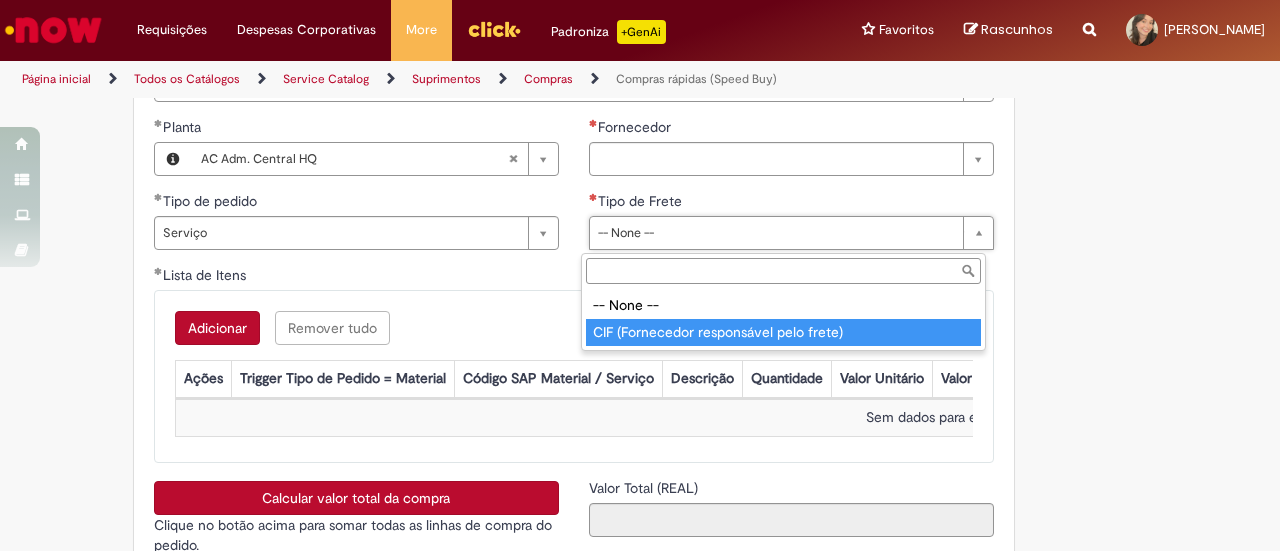 type on "**********" 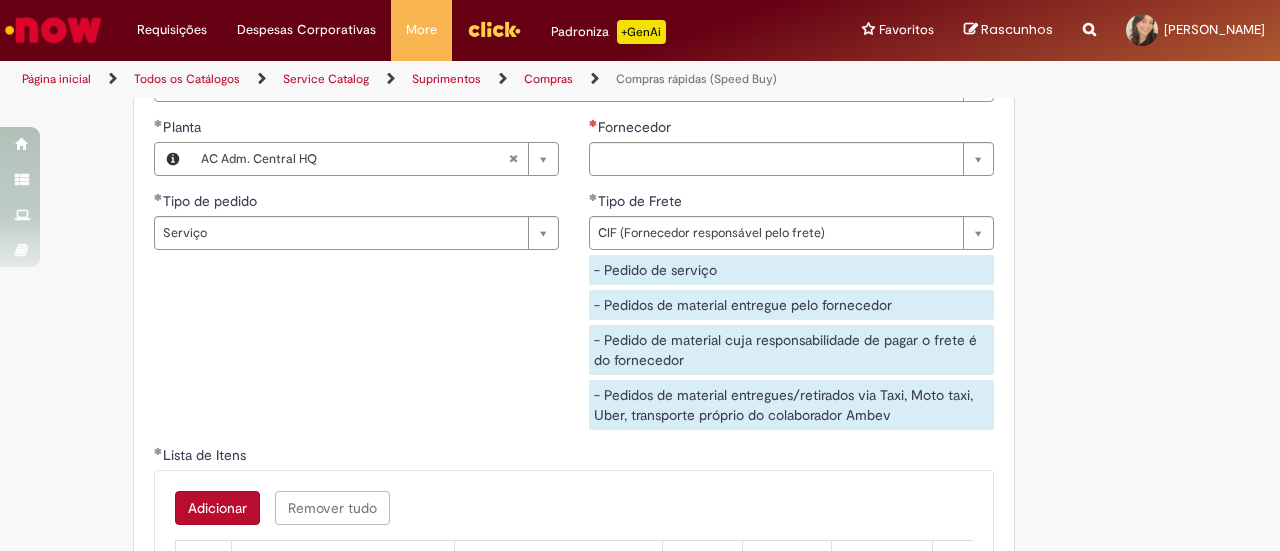 click on "**********" at bounding box center (574, 281) 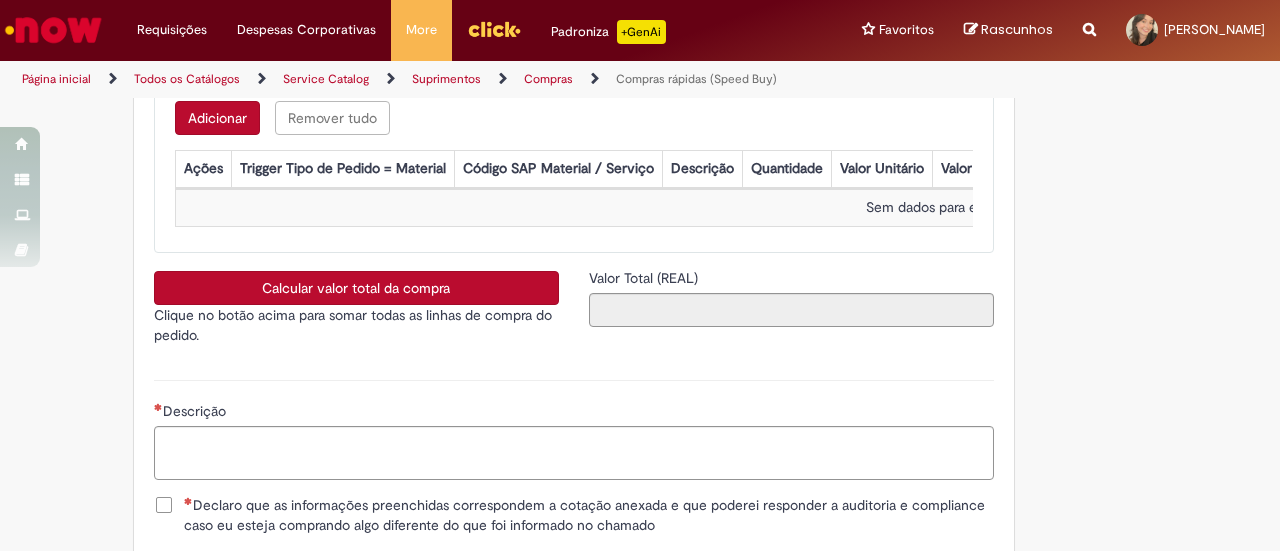 scroll, scrollTop: 3300, scrollLeft: 0, axis: vertical 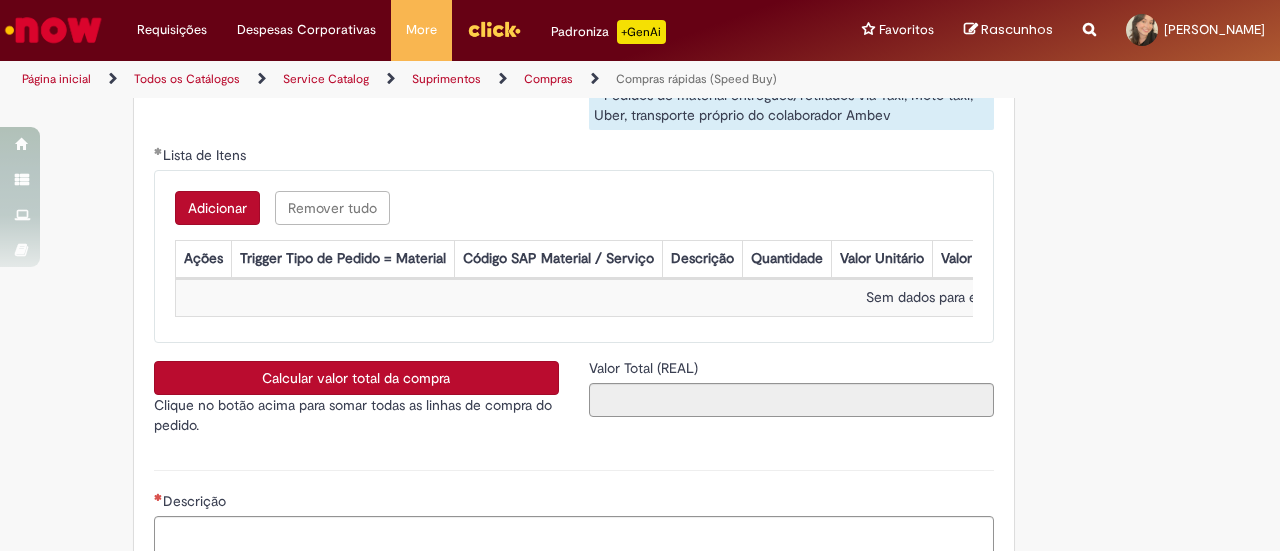 click on "Adicionar" at bounding box center [217, 208] 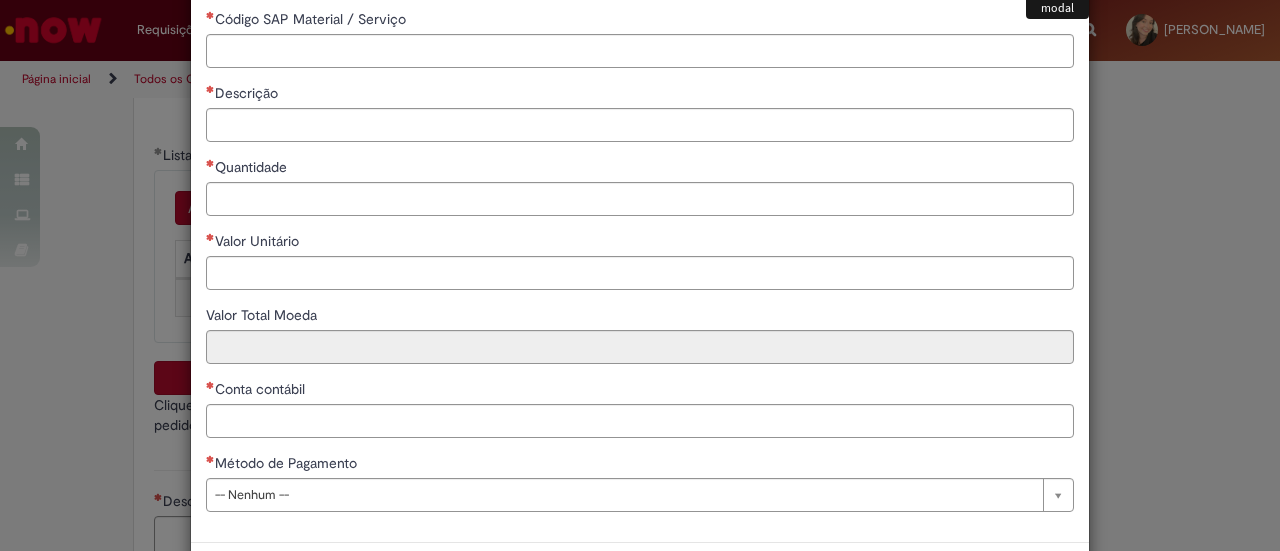 scroll, scrollTop: 178, scrollLeft: 0, axis: vertical 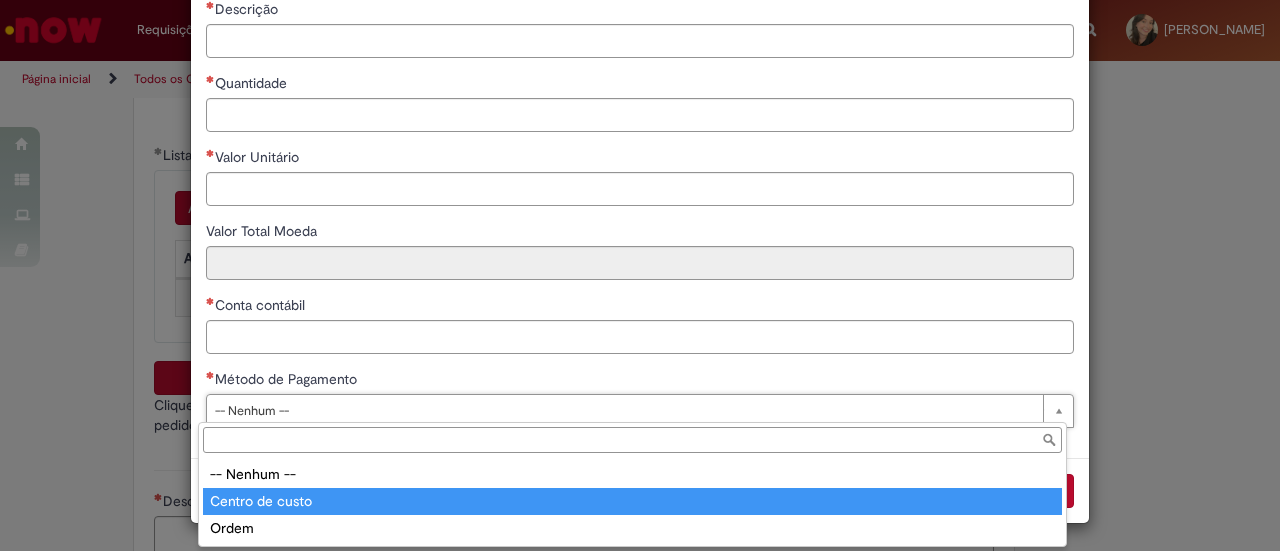 type on "**********" 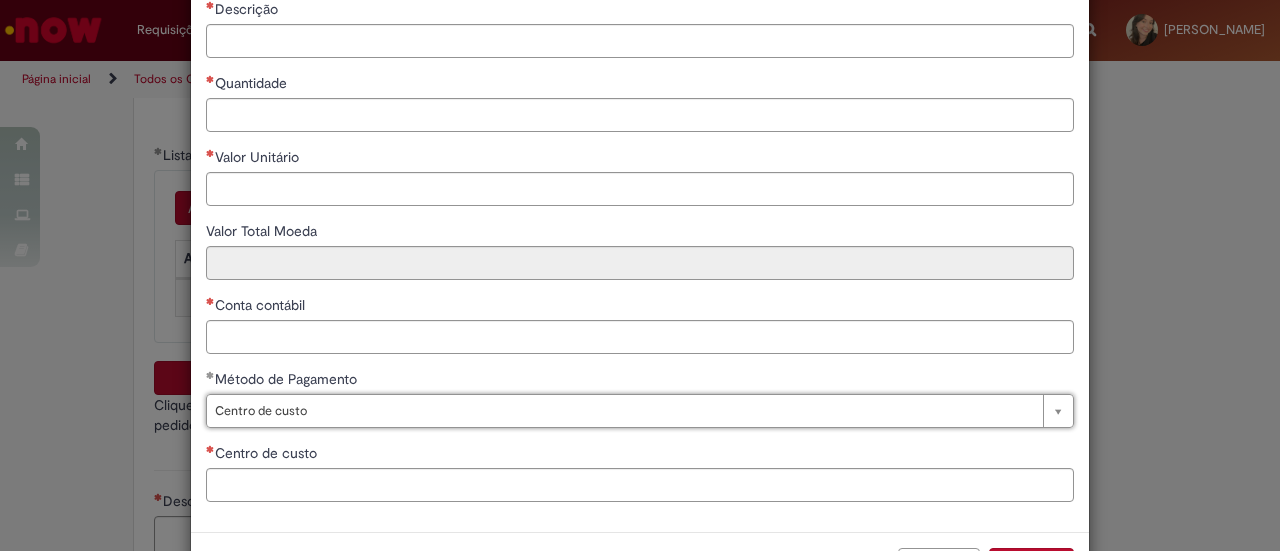 click on "Centro de custo" at bounding box center [640, 455] 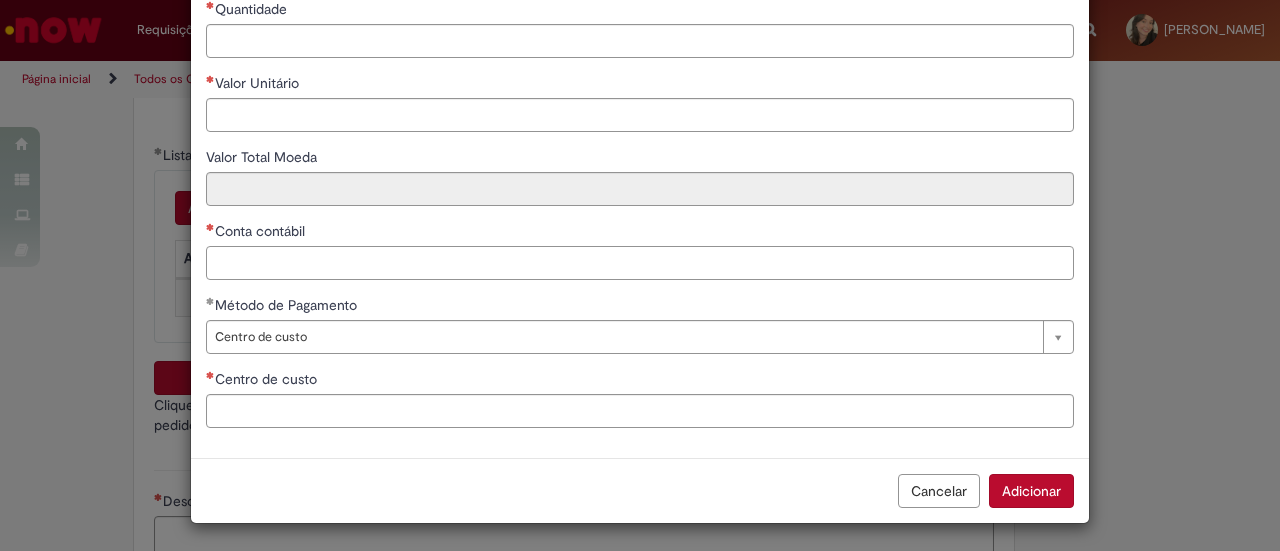 click on "Conta contábil" at bounding box center [640, 263] 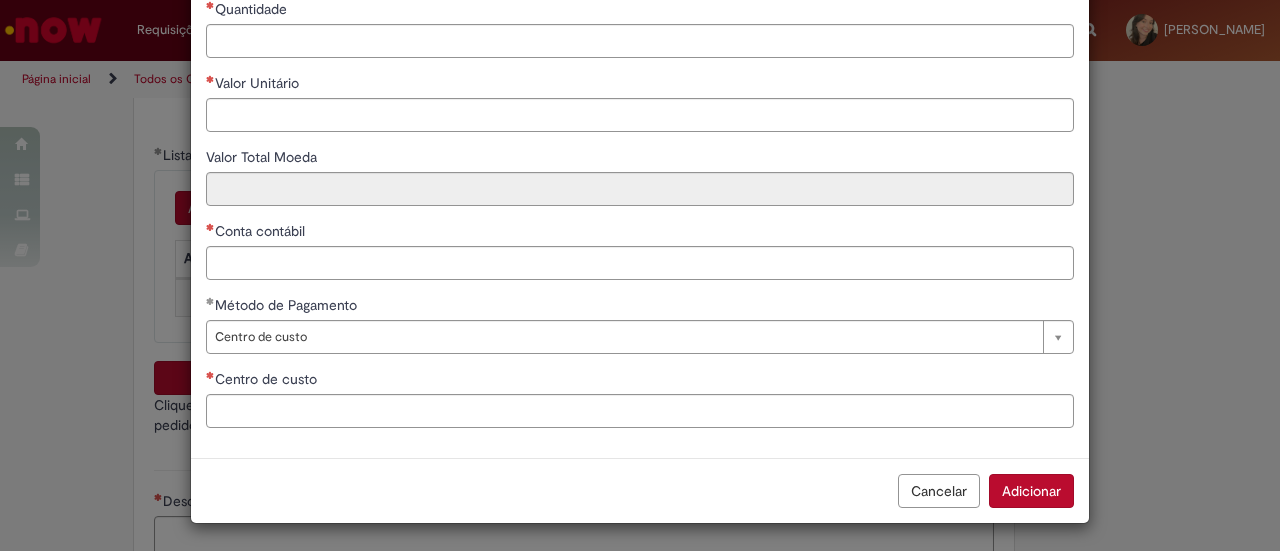 click on "Conta contábil" at bounding box center [640, 233] 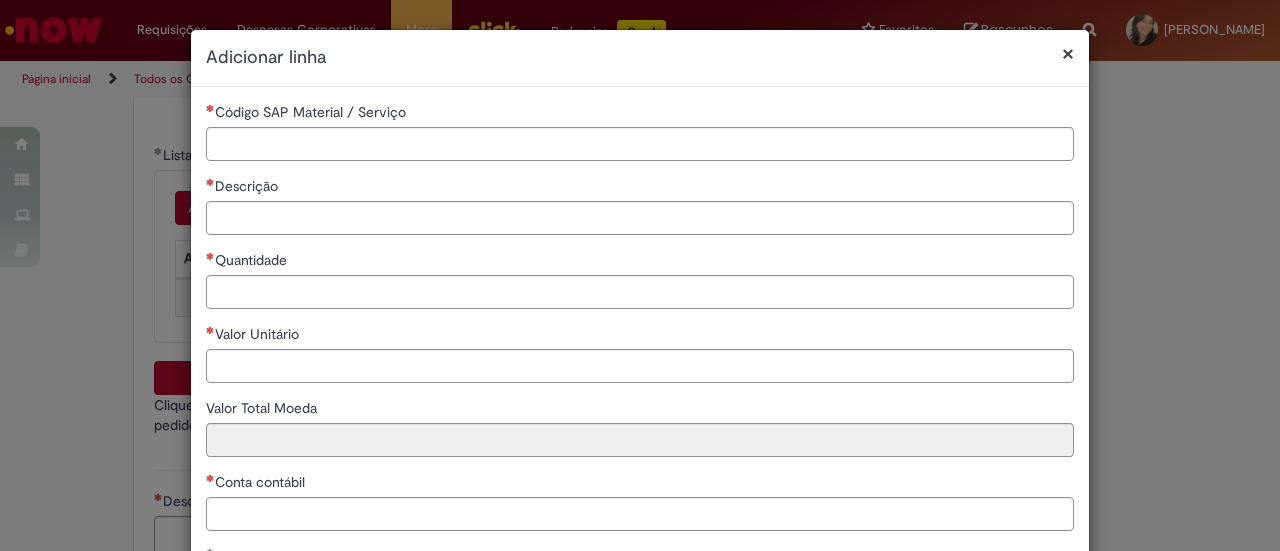 scroll, scrollTop: 0, scrollLeft: 0, axis: both 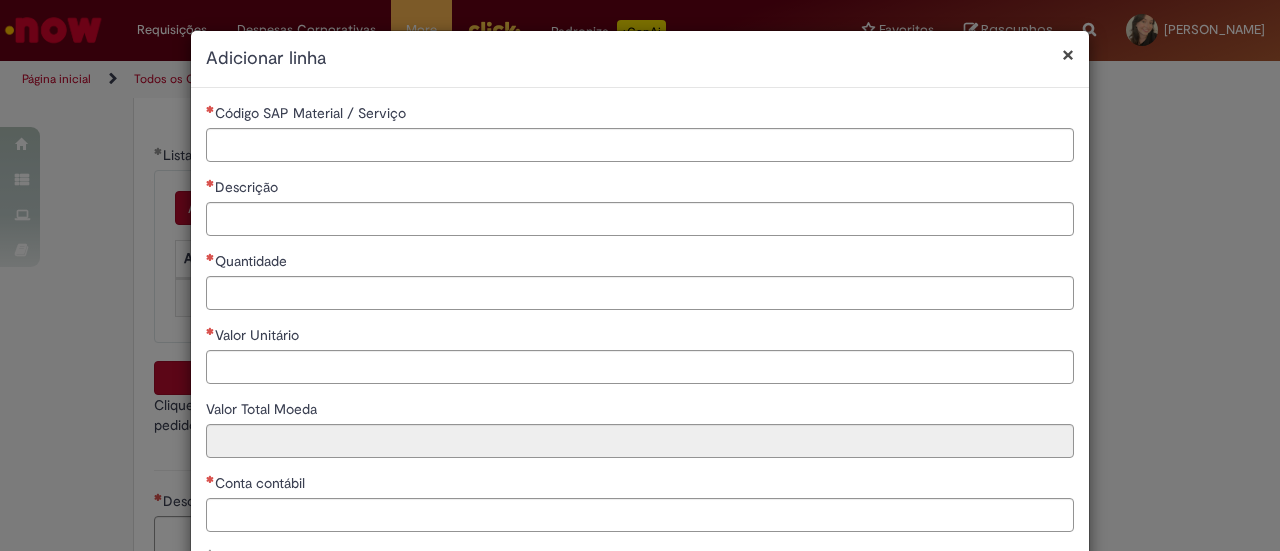 click on "**********" at bounding box center [640, 399] 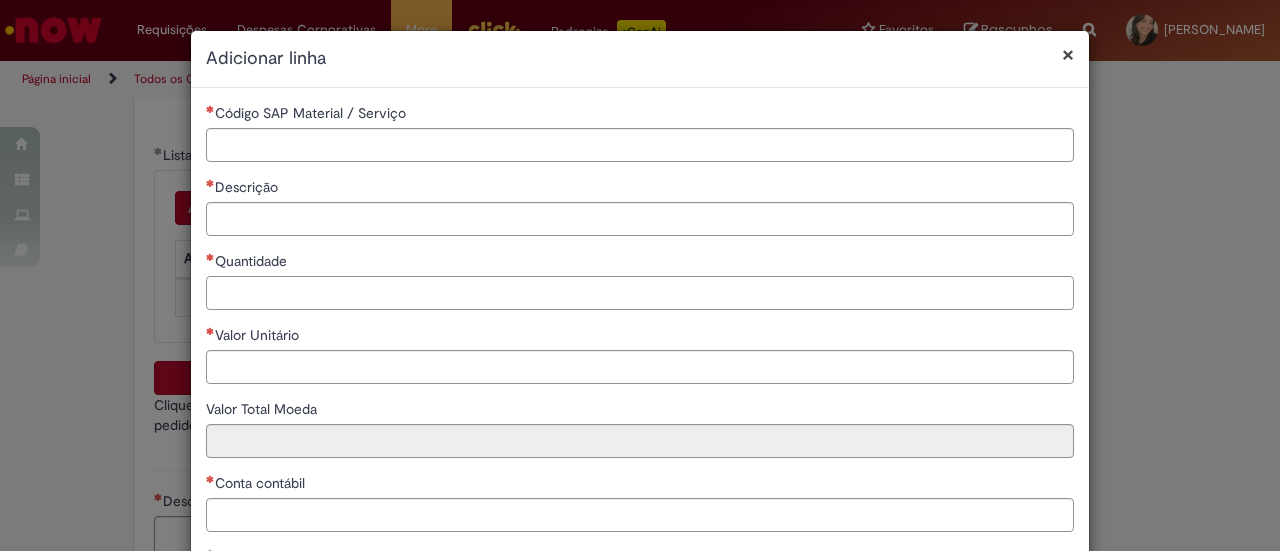 click on "Quantidade" at bounding box center [640, 293] 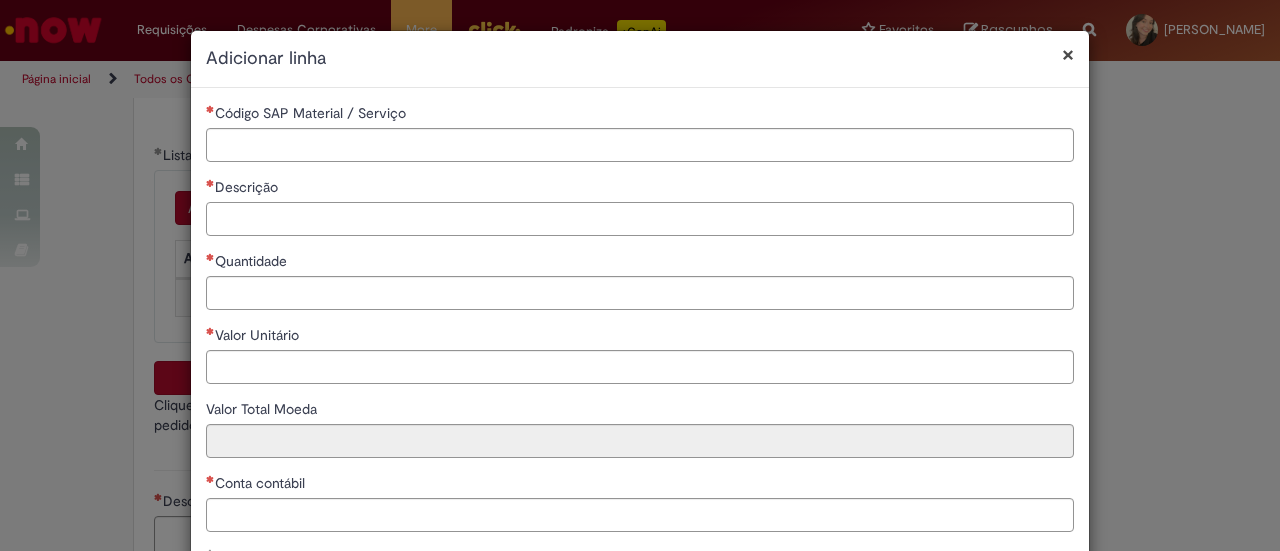click on "Descrição" at bounding box center (640, 219) 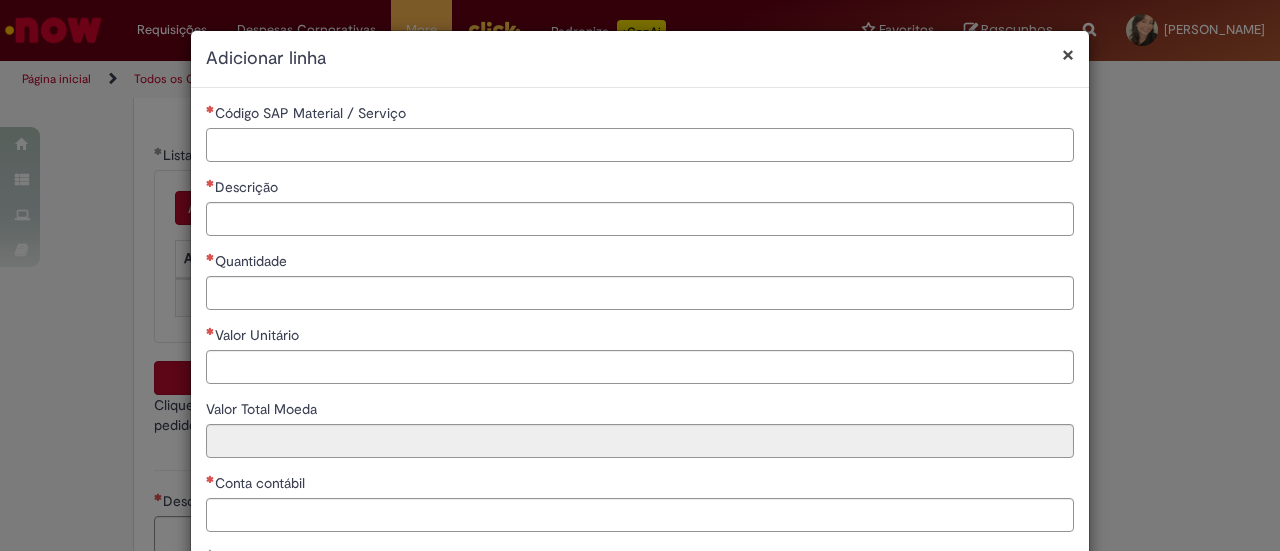 click on "Código SAP Material / Serviço" at bounding box center (640, 145) 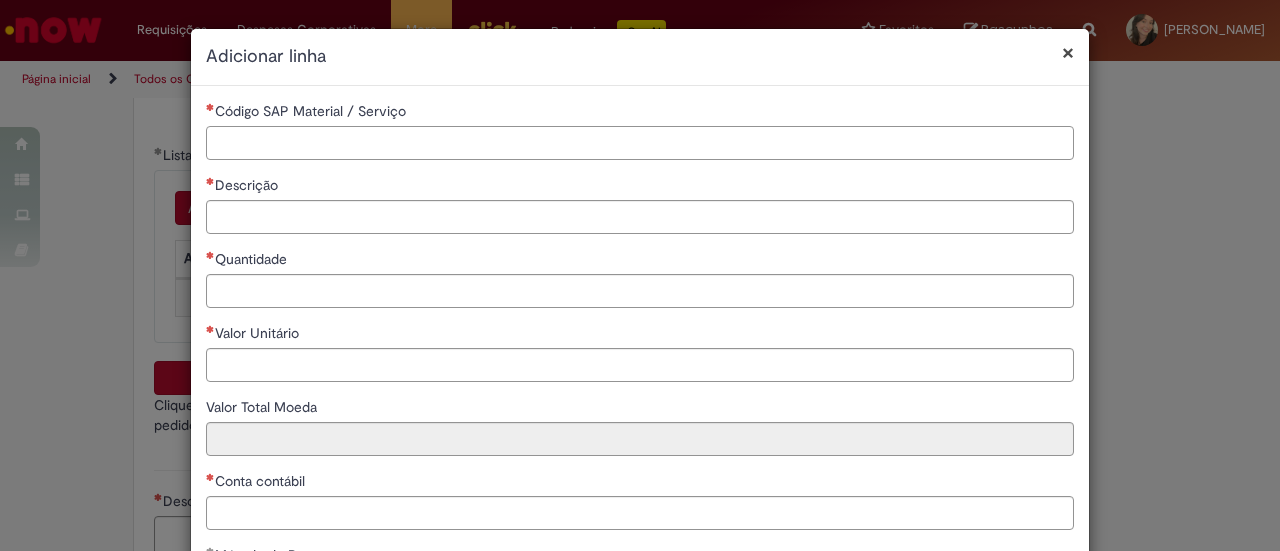 scroll, scrollTop: 0, scrollLeft: 0, axis: both 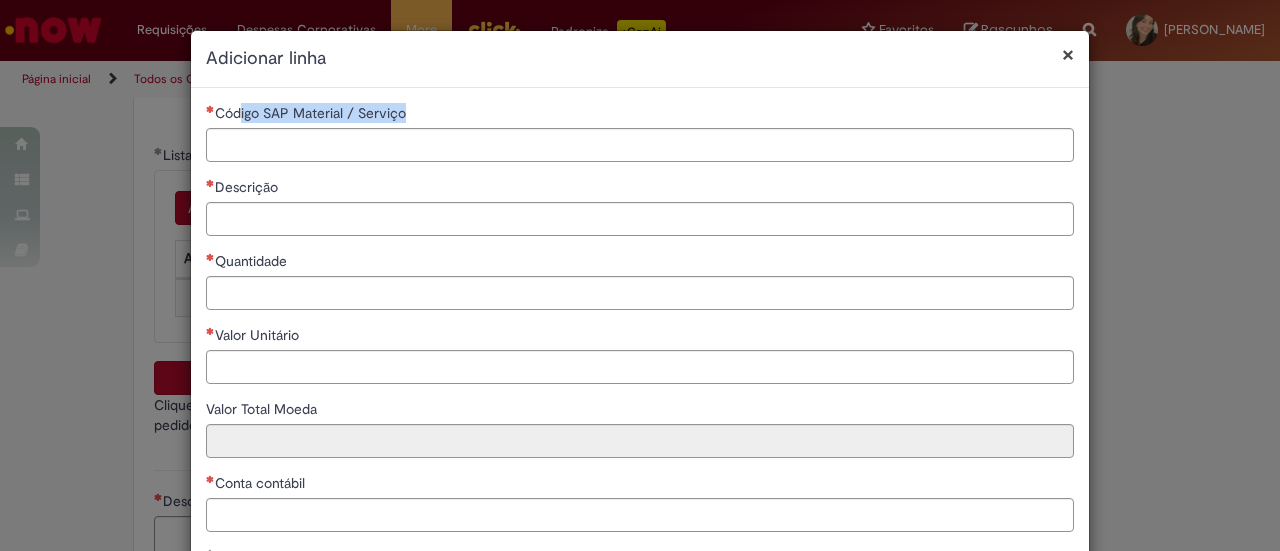 drag, startPoint x: 232, startPoint y: 120, endPoint x: 400, endPoint y: 149, distance: 170.4846 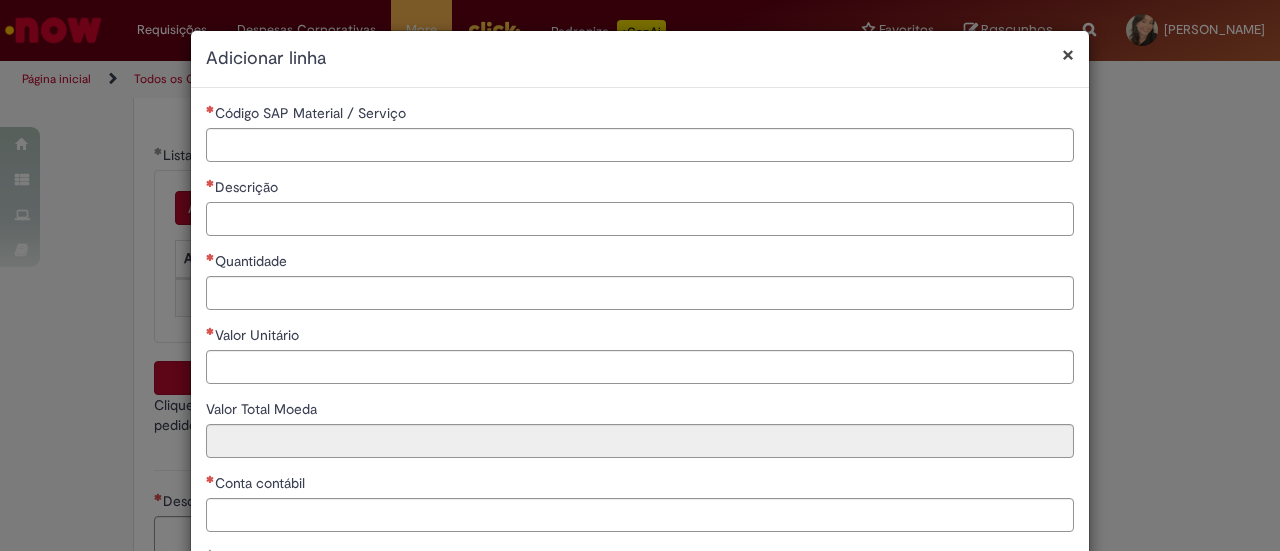 click on "Descrição" at bounding box center (640, 219) 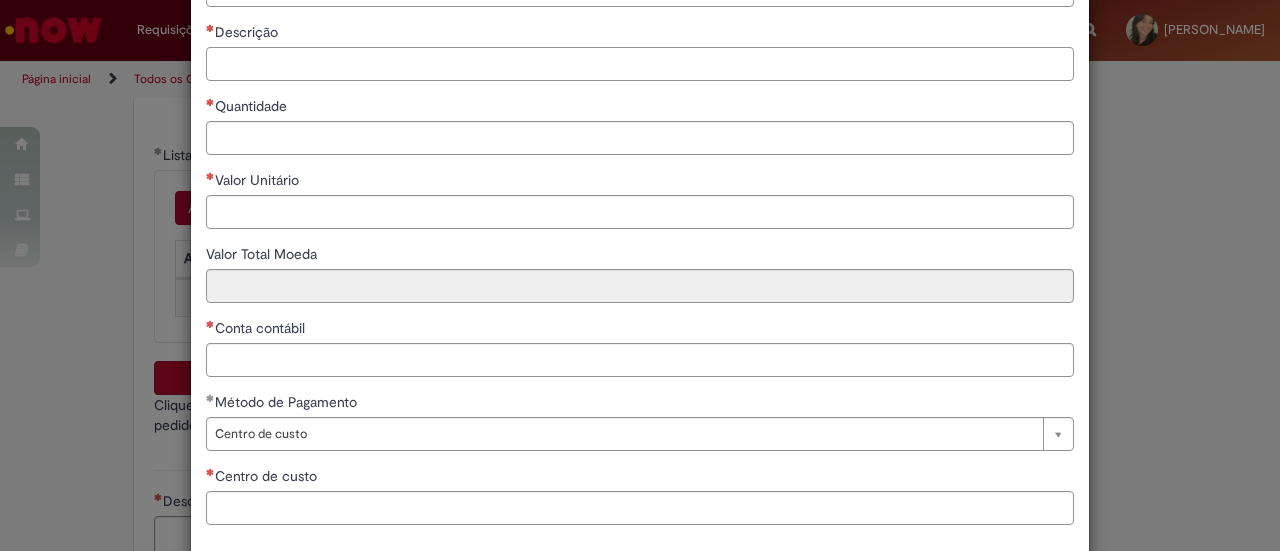 scroll, scrollTop: 200, scrollLeft: 0, axis: vertical 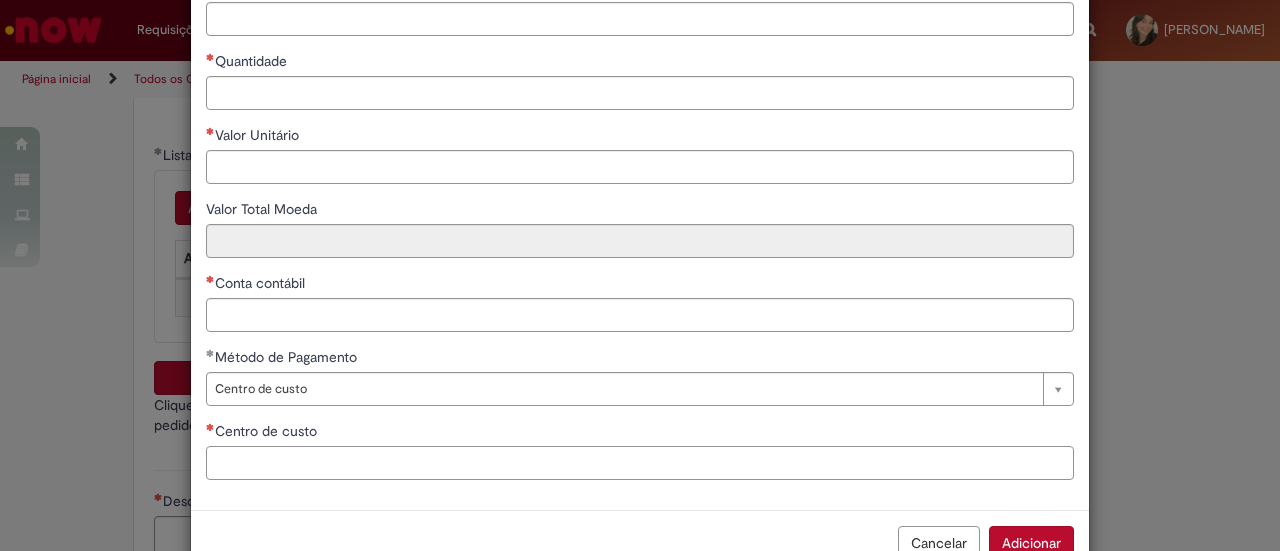 click on "Centro de custo" at bounding box center (640, 463) 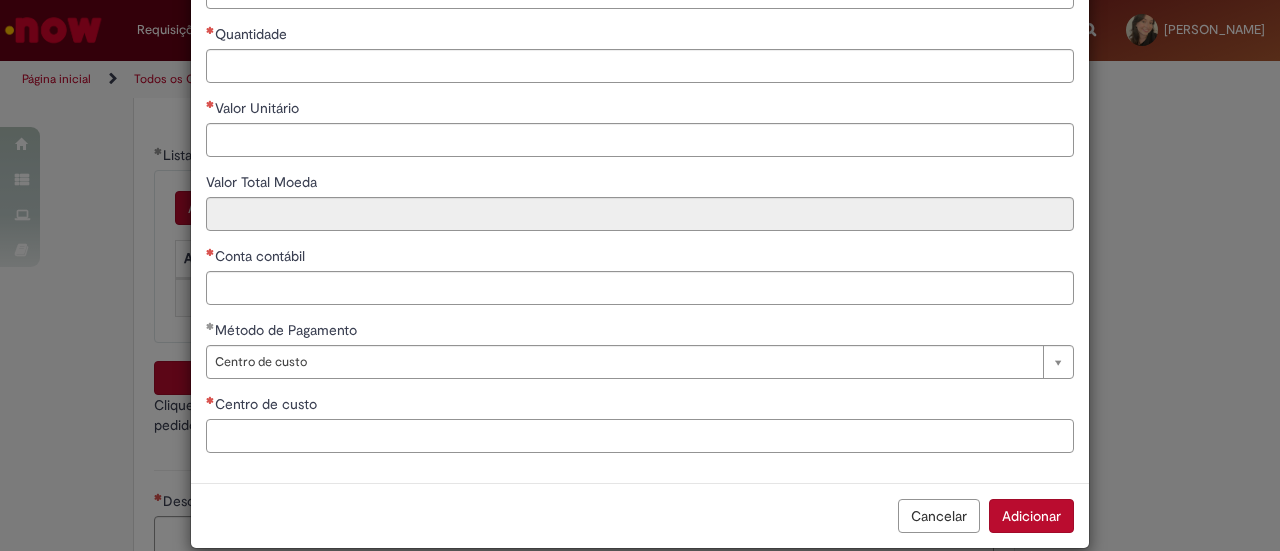 scroll, scrollTop: 252, scrollLeft: 0, axis: vertical 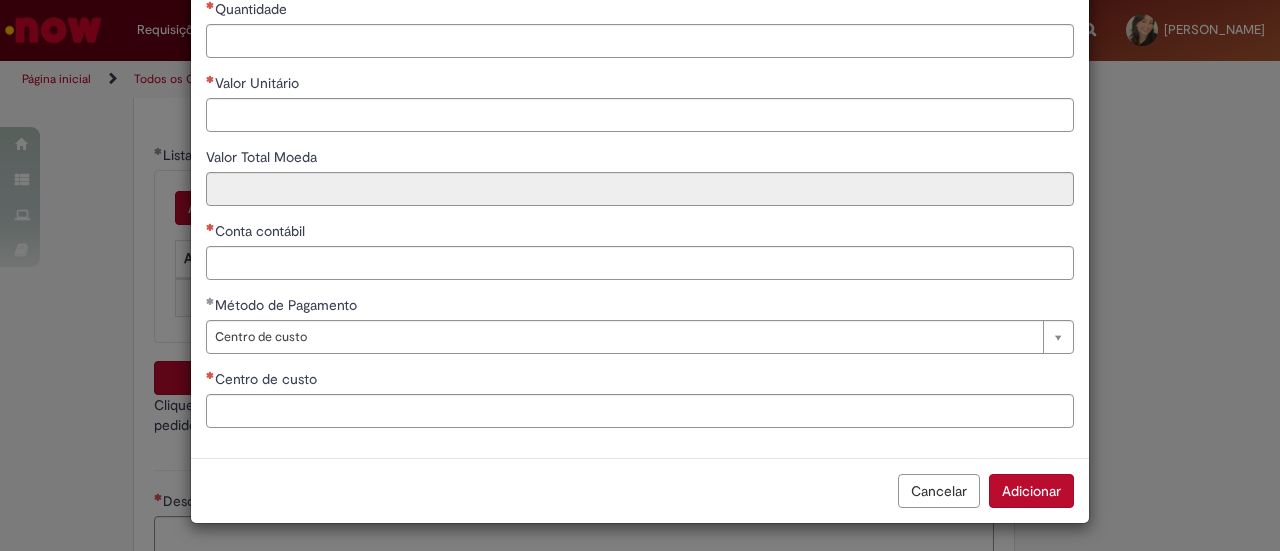 click on "Cancelar" at bounding box center [939, 491] 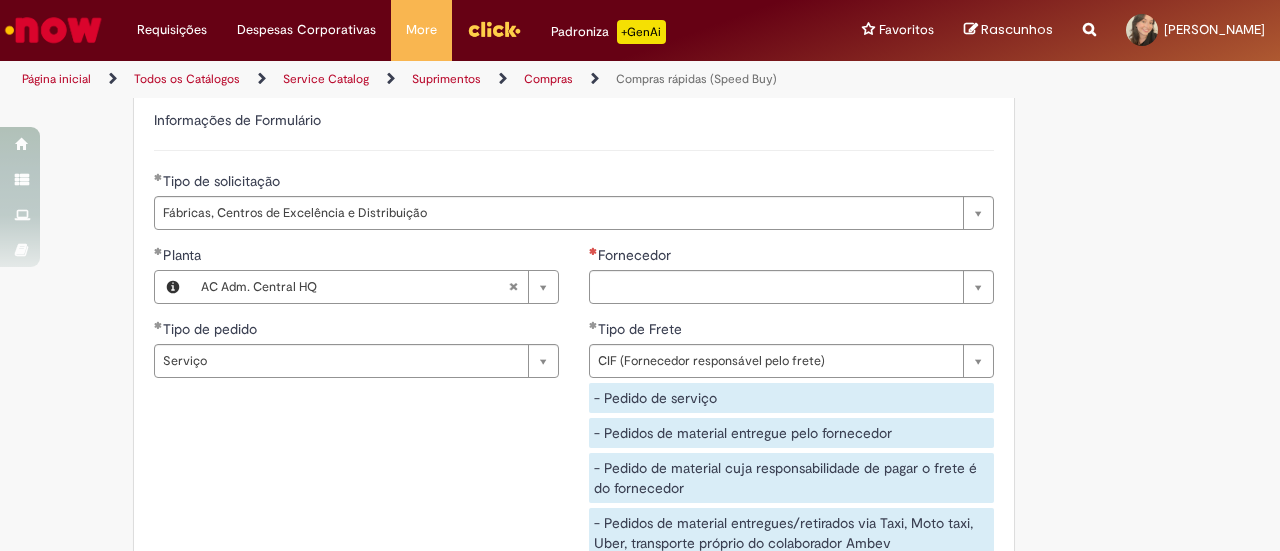 scroll, scrollTop: 2800, scrollLeft: 0, axis: vertical 